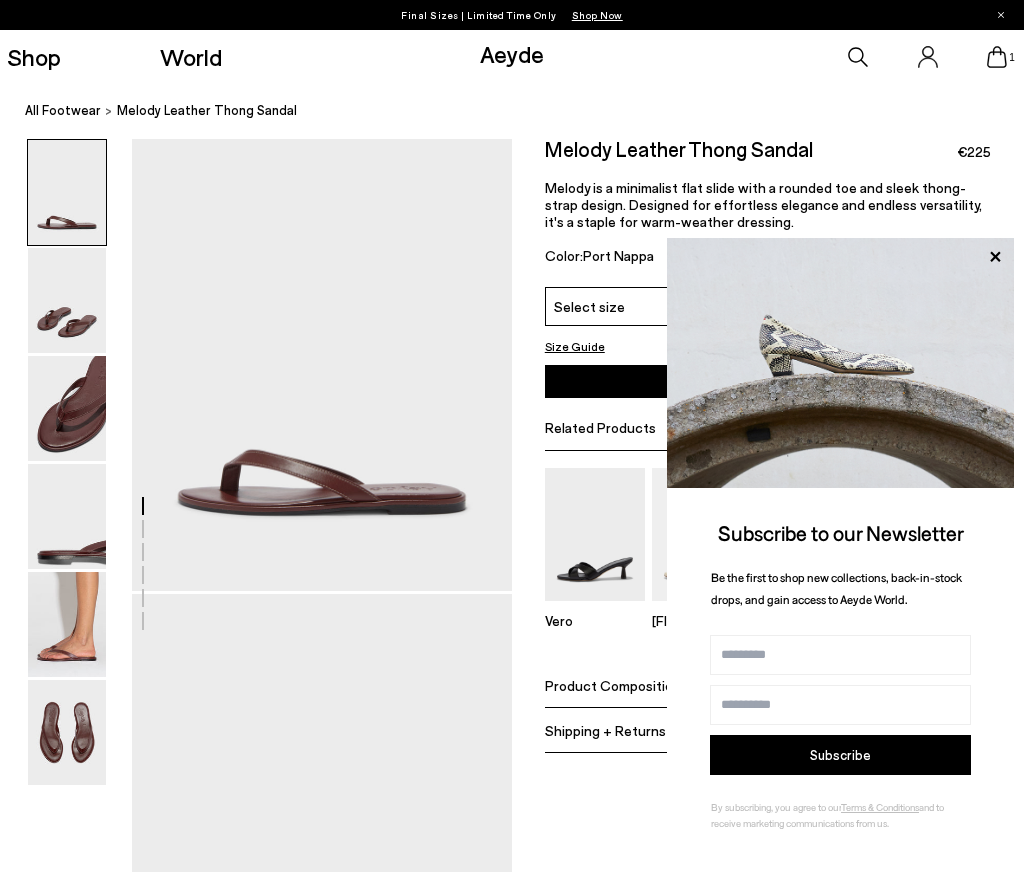 scroll, scrollTop: 0, scrollLeft: 0, axis: both 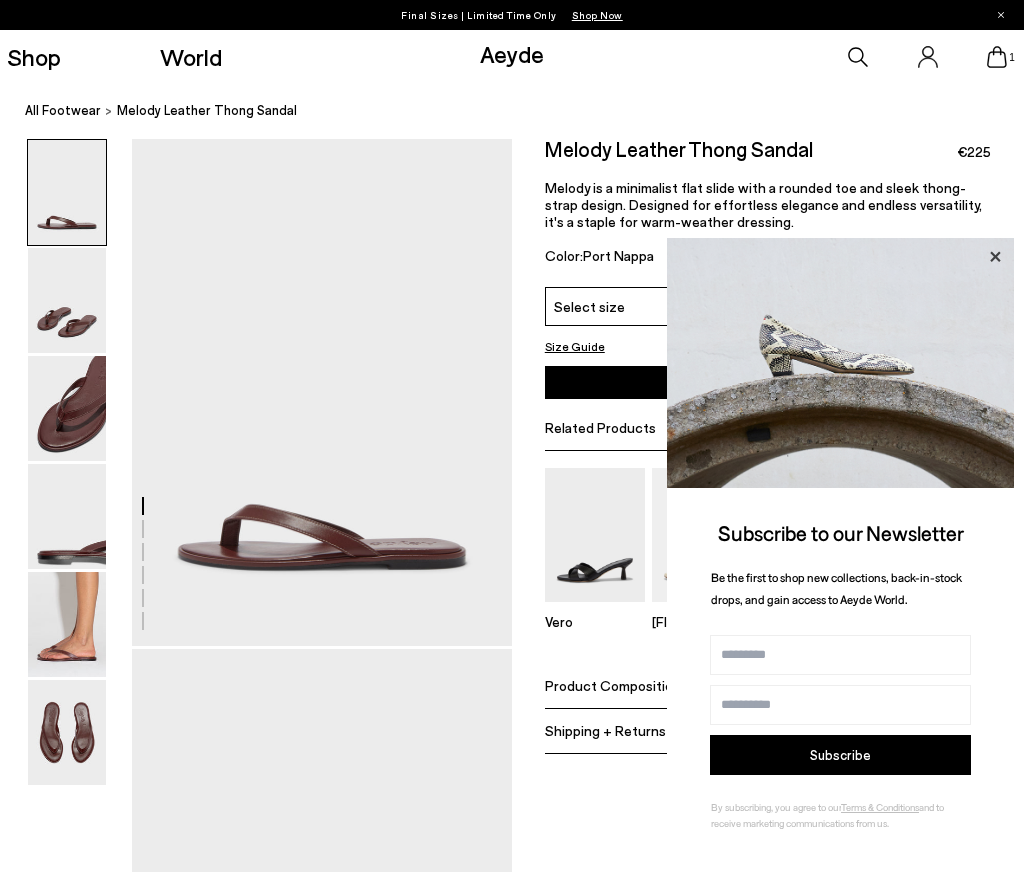 click 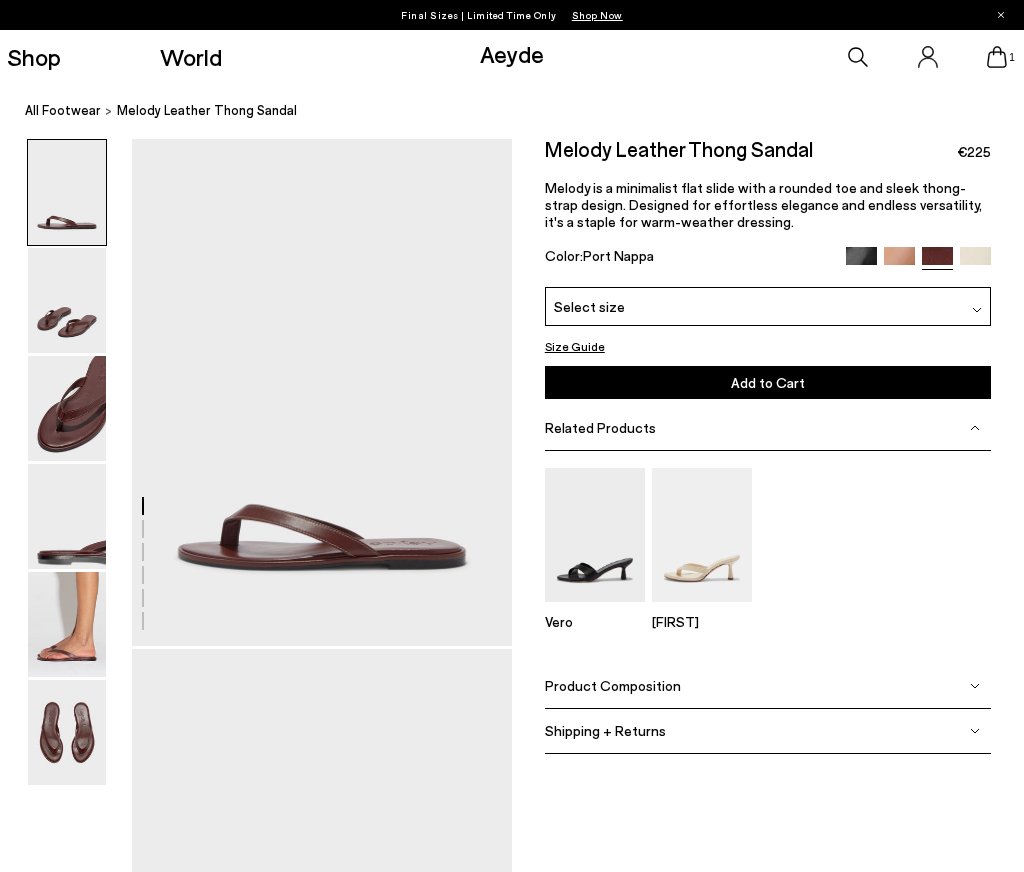 click at bounding box center [861, 262] 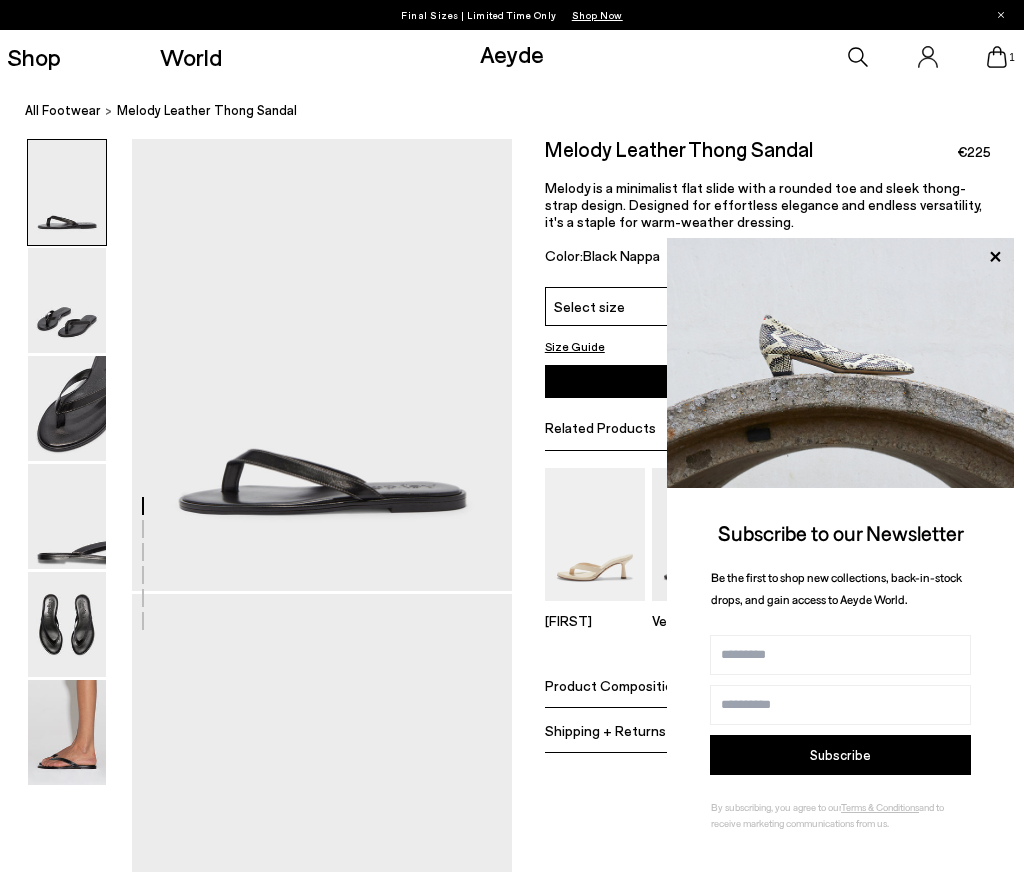 scroll, scrollTop: 0, scrollLeft: 0, axis: both 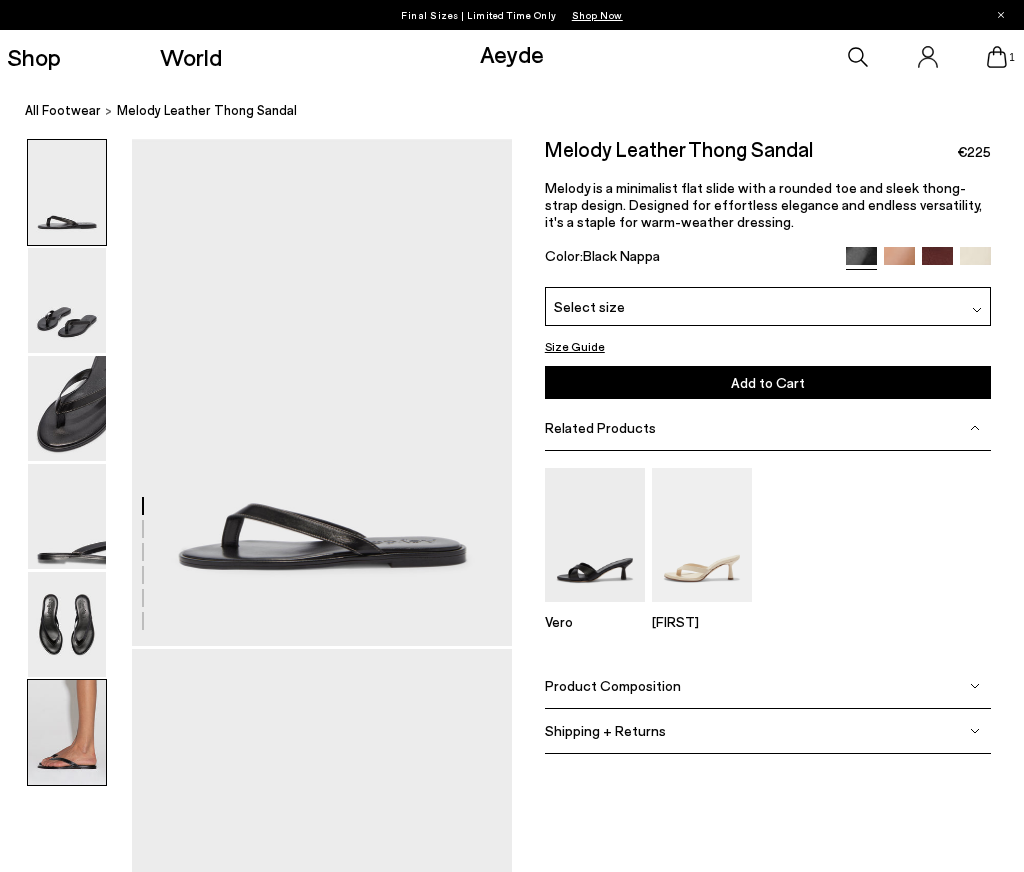 click at bounding box center (67, 732) 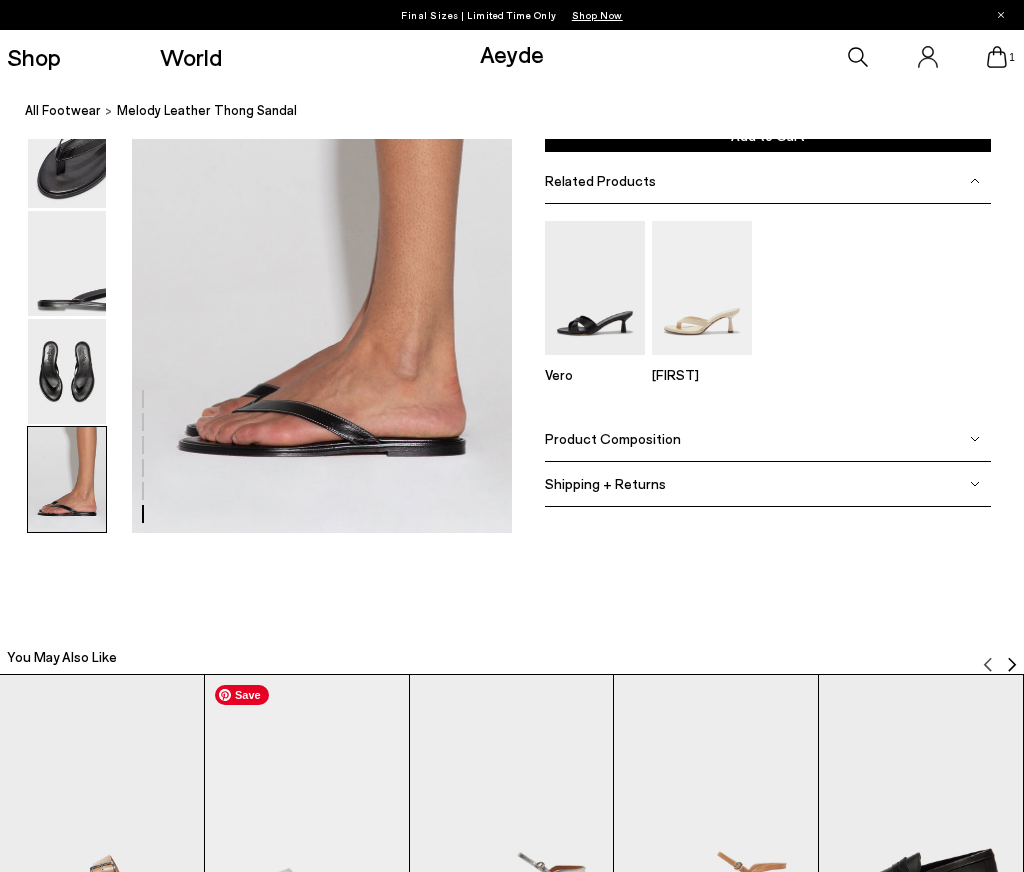 scroll, scrollTop: 2687, scrollLeft: 0, axis: vertical 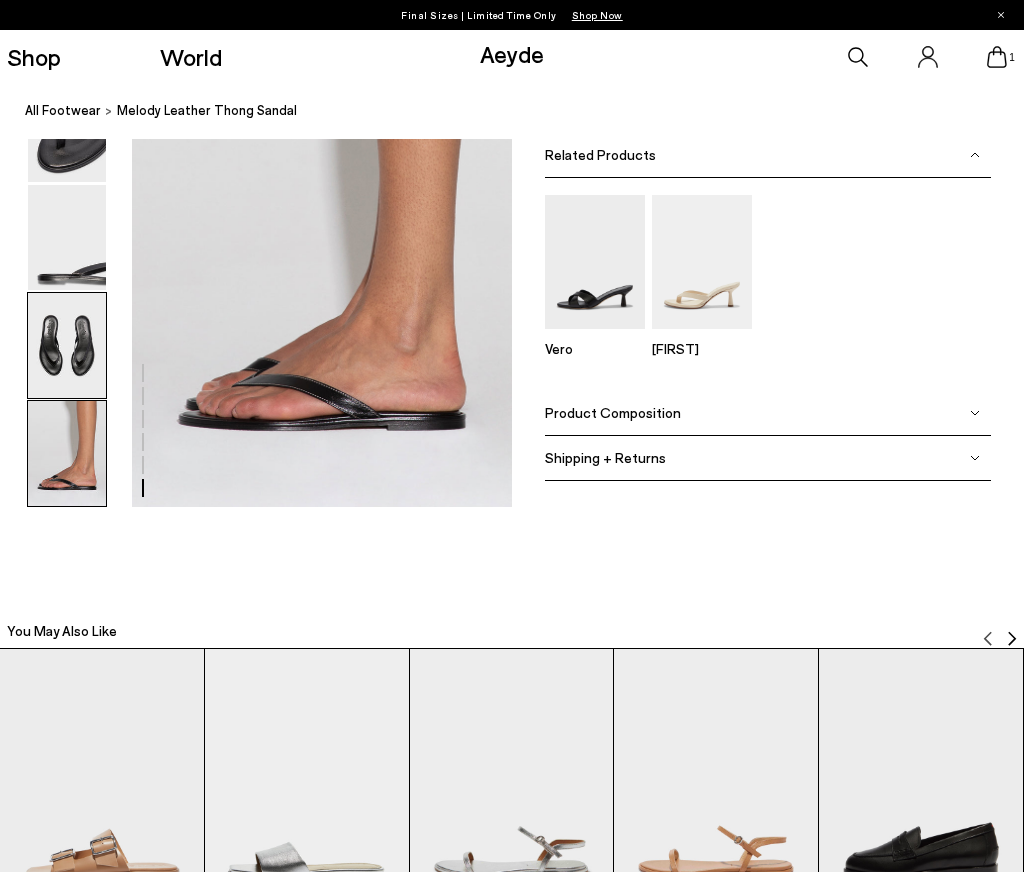 click at bounding box center (67, 345) 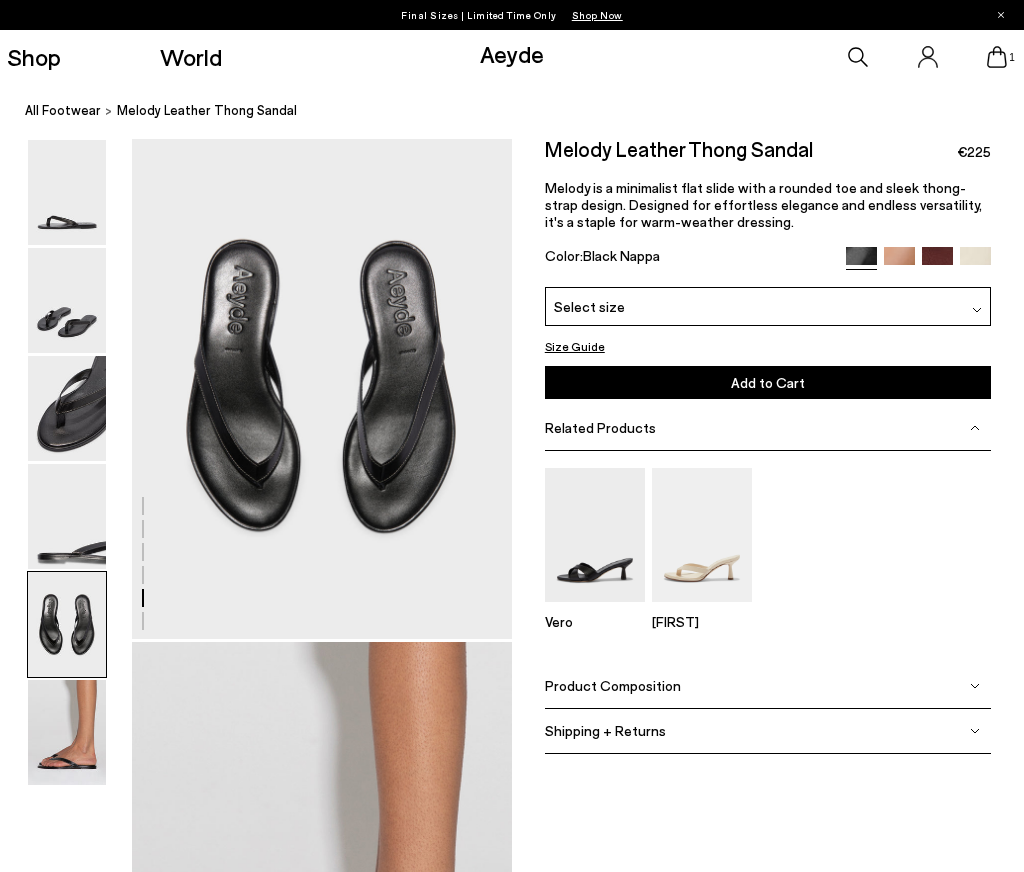 scroll, scrollTop: 2041, scrollLeft: 0, axis: vertical 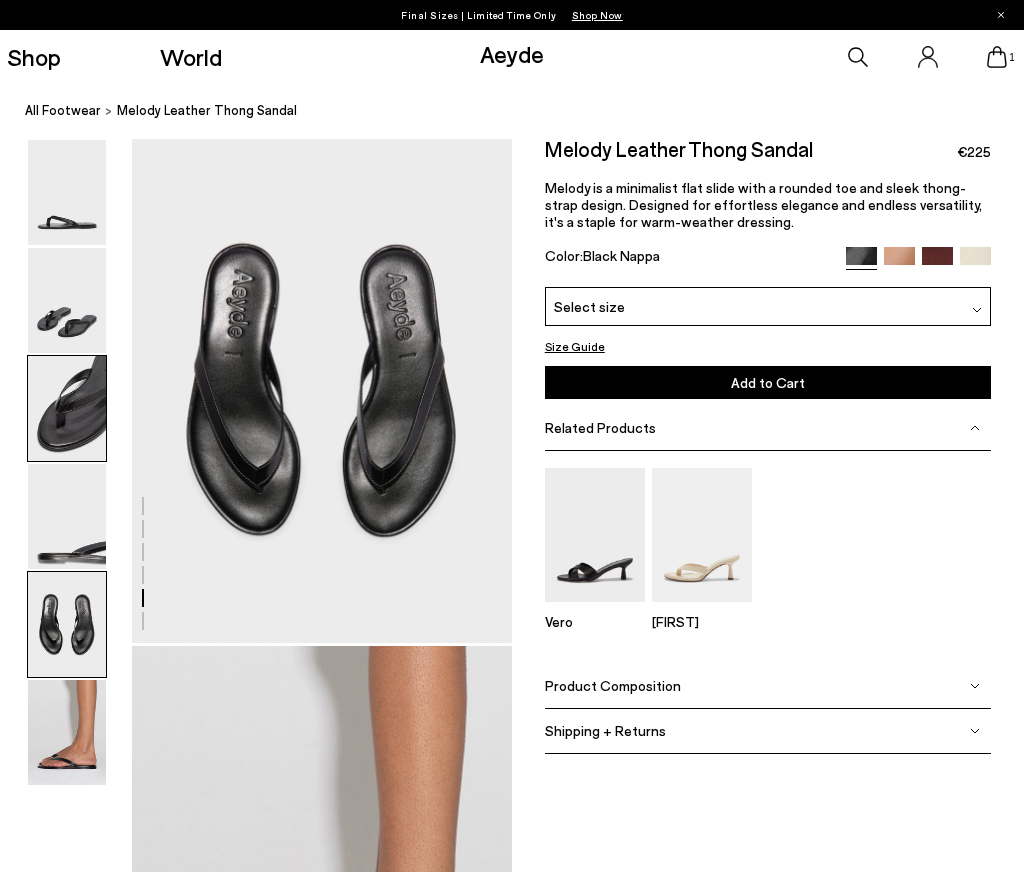 click at bounding box center (67, 408) 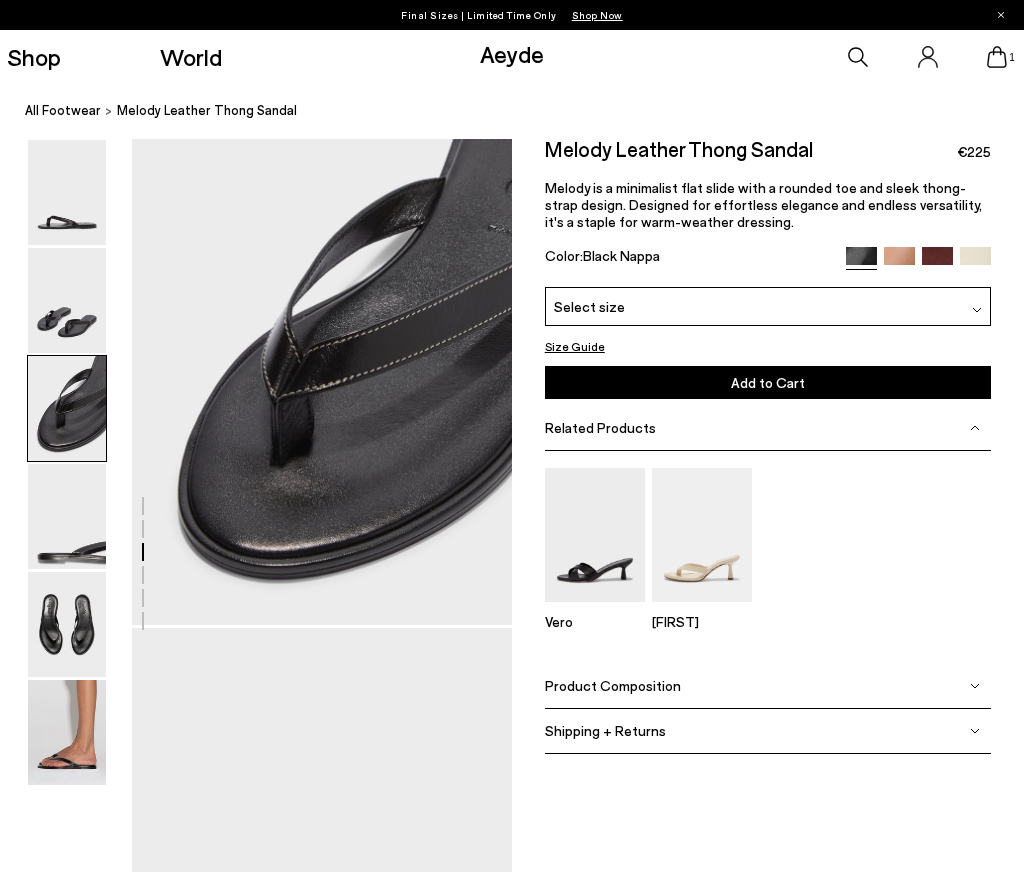 scroll, scrollTop: 1021, scrollLeft: 0, axis: vertical 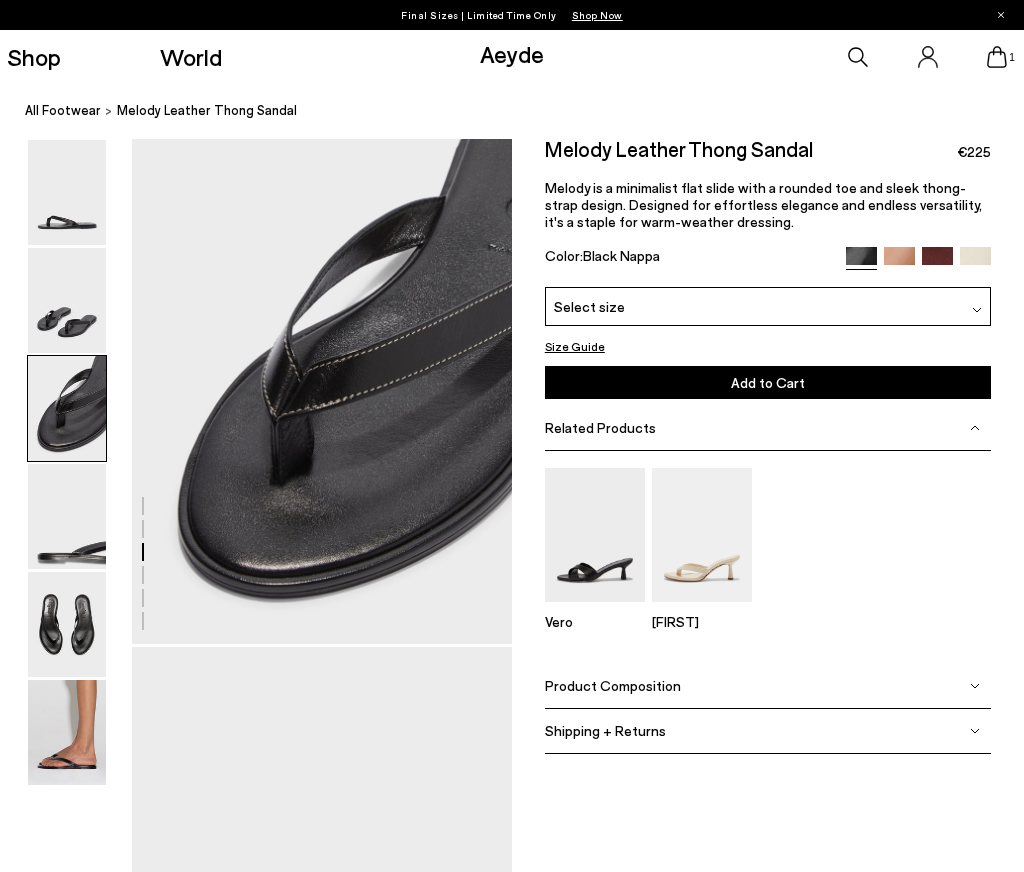 click at bounding box center [937, 262] 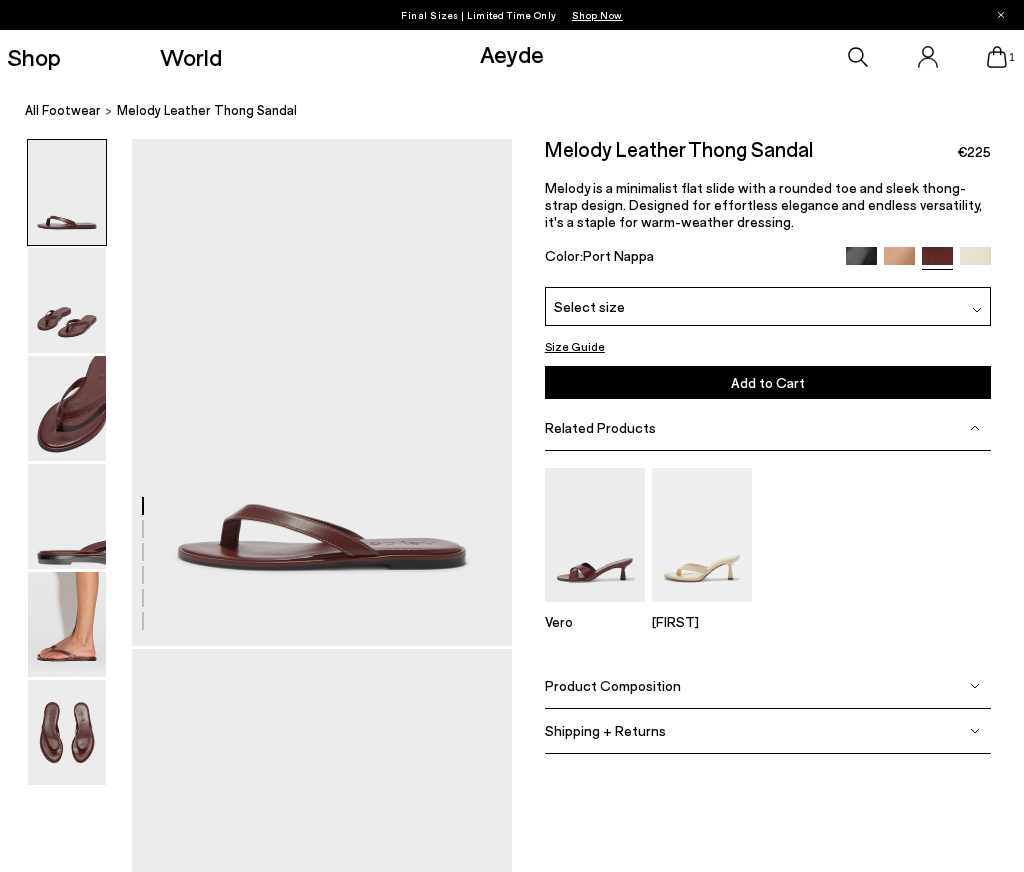 scroll, scrollTop: 0, scrollLeft: 0, axis: both 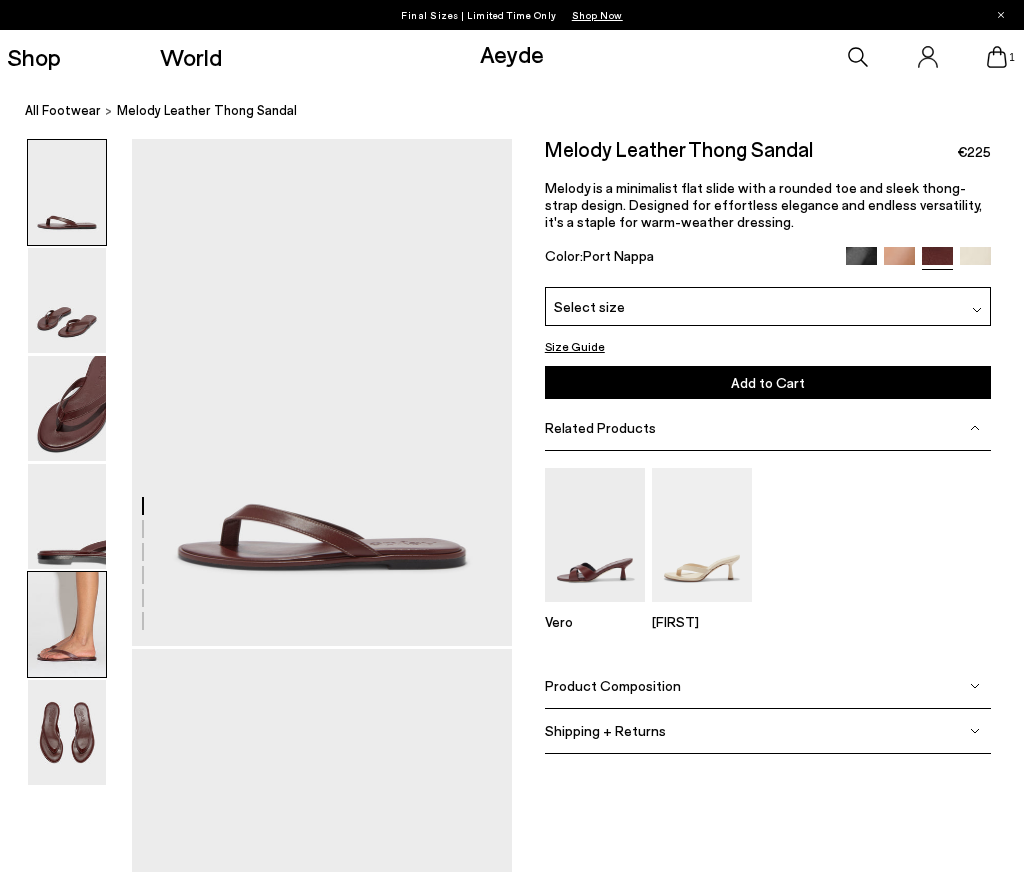 click at bounding box center [67, 624] 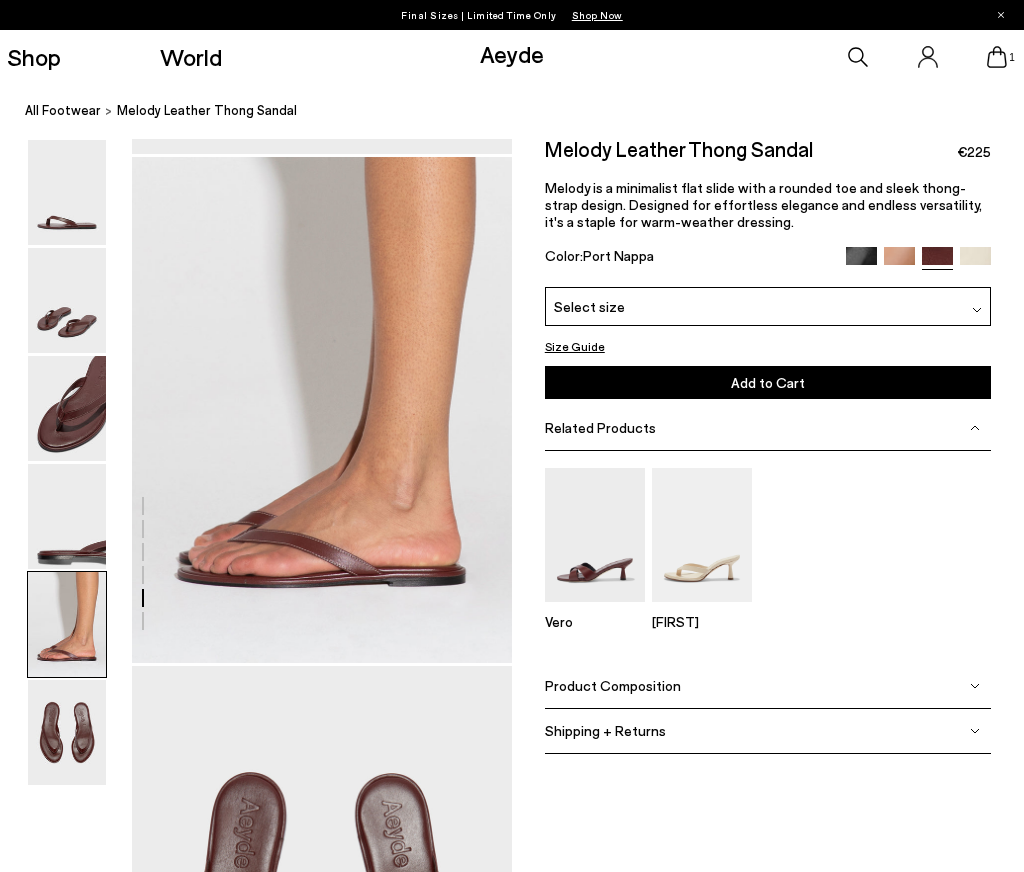 scroll, scrollTop: 2041, scrollLeft: 0, axis: vertical 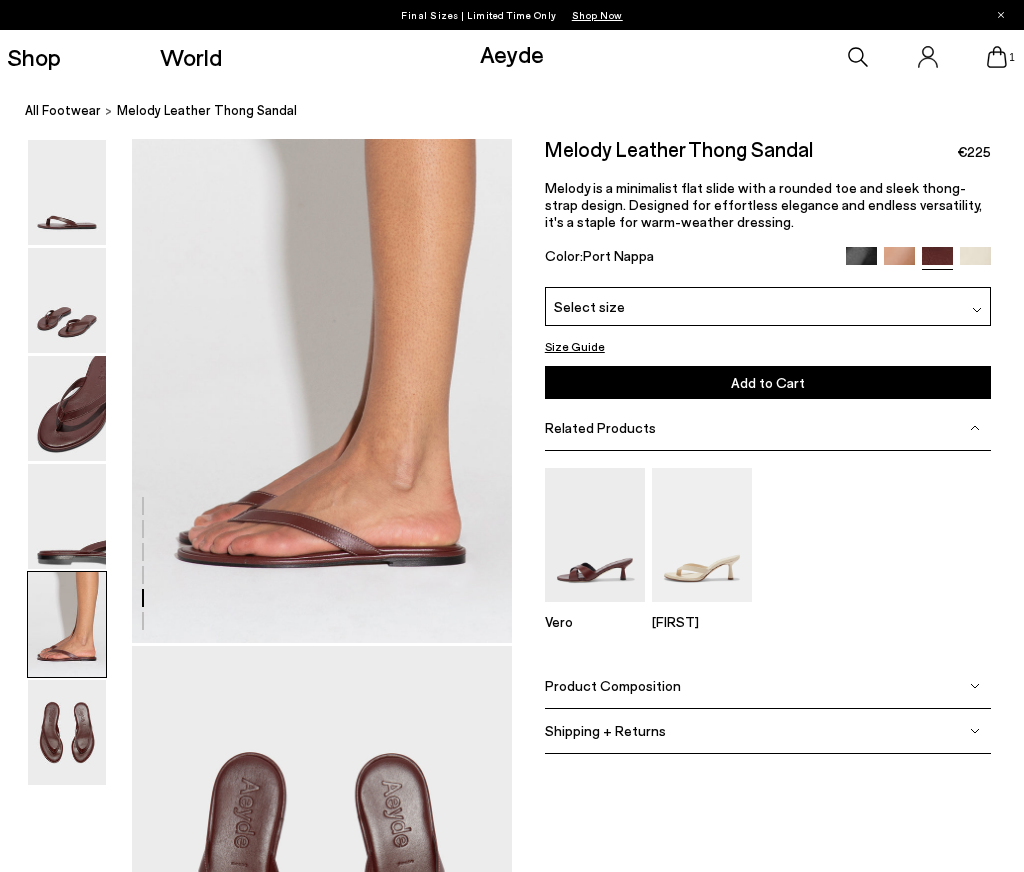 click at bounding box center [899, 262] 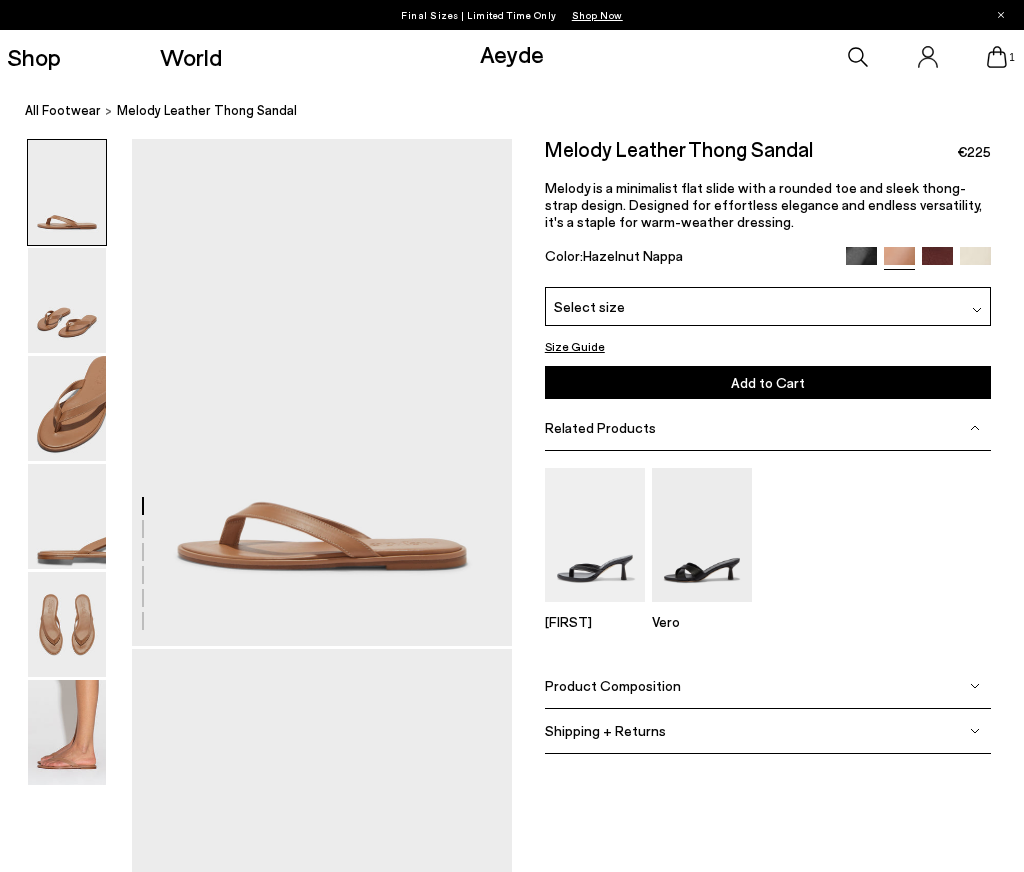 scroll, scrollTop: 0, scrollLeft: 0, axis: both 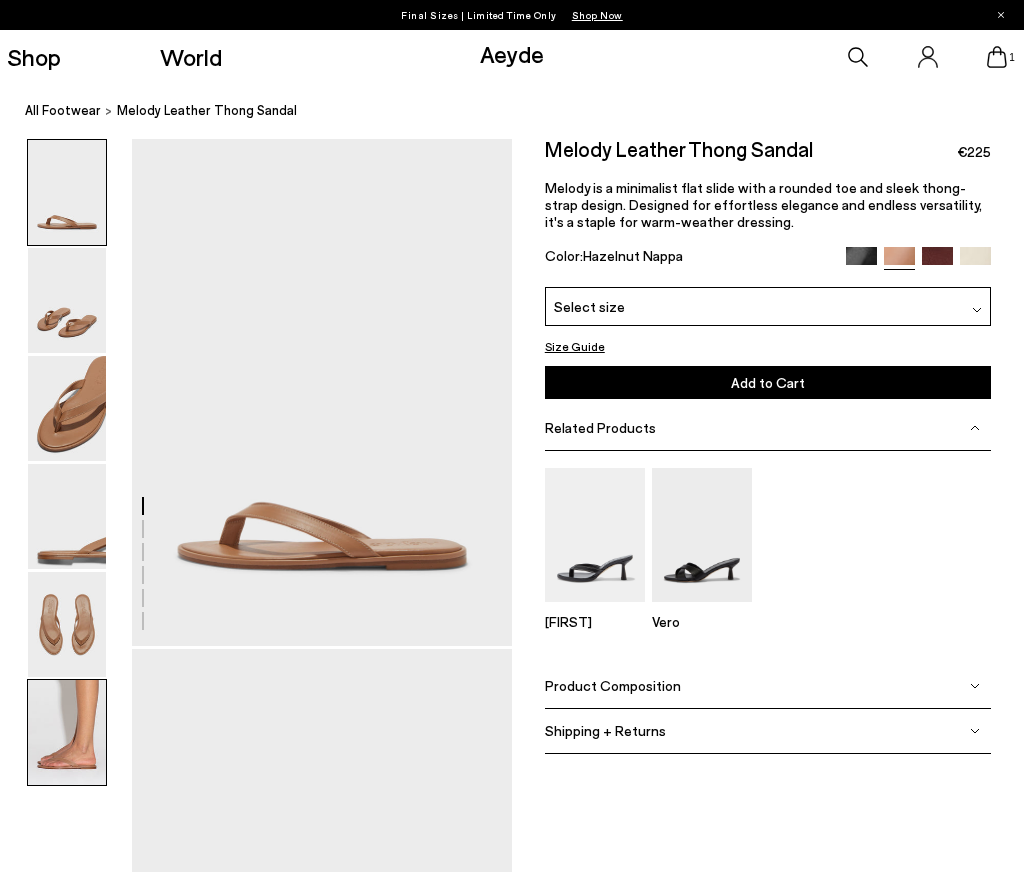 click at bounding box center [67, 732] 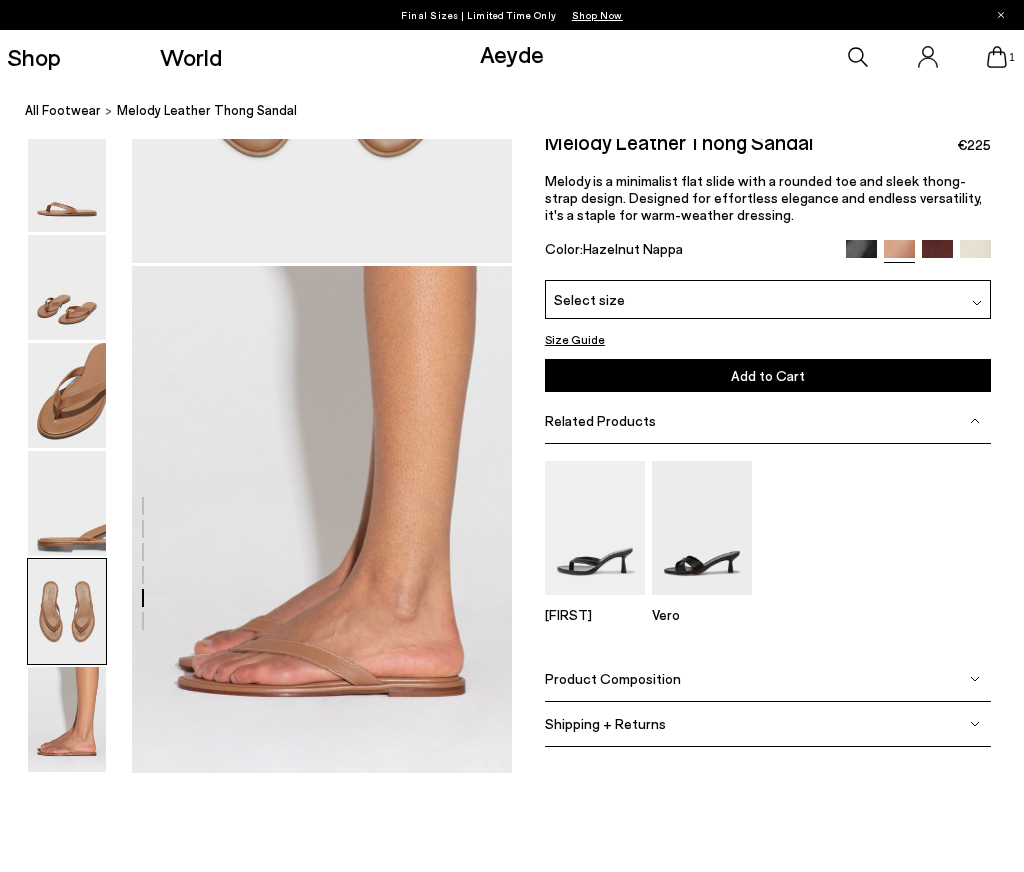 scroll, scrollTop: 2307, scrollLeft: 0, axis: vertical 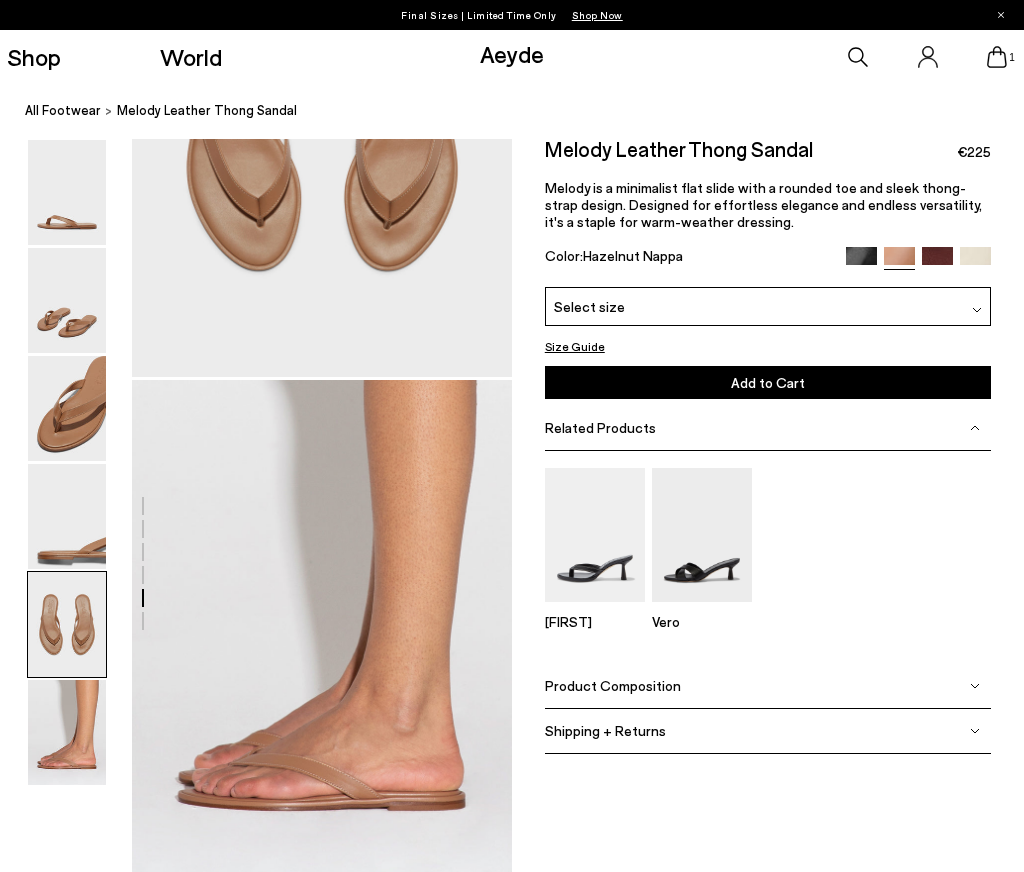 click at bounding box center (975, 262) 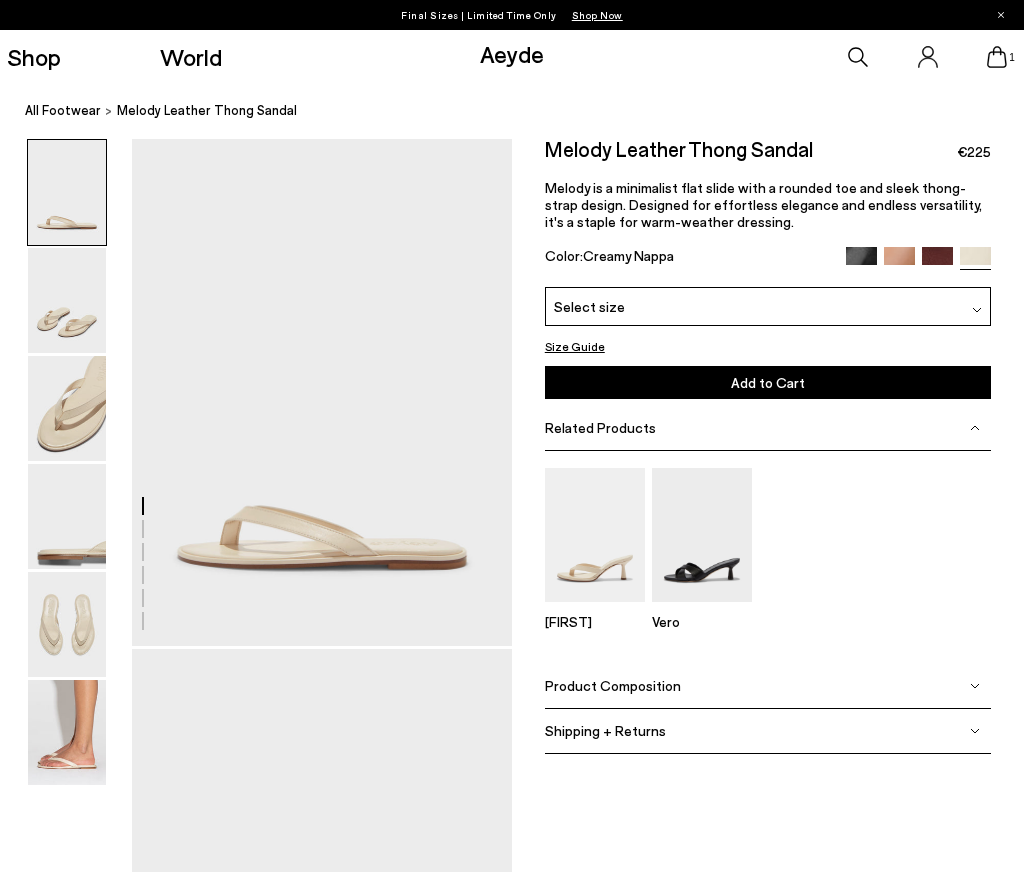 scroll, scrollTop: 0, scrollLeft: 0, axis: both 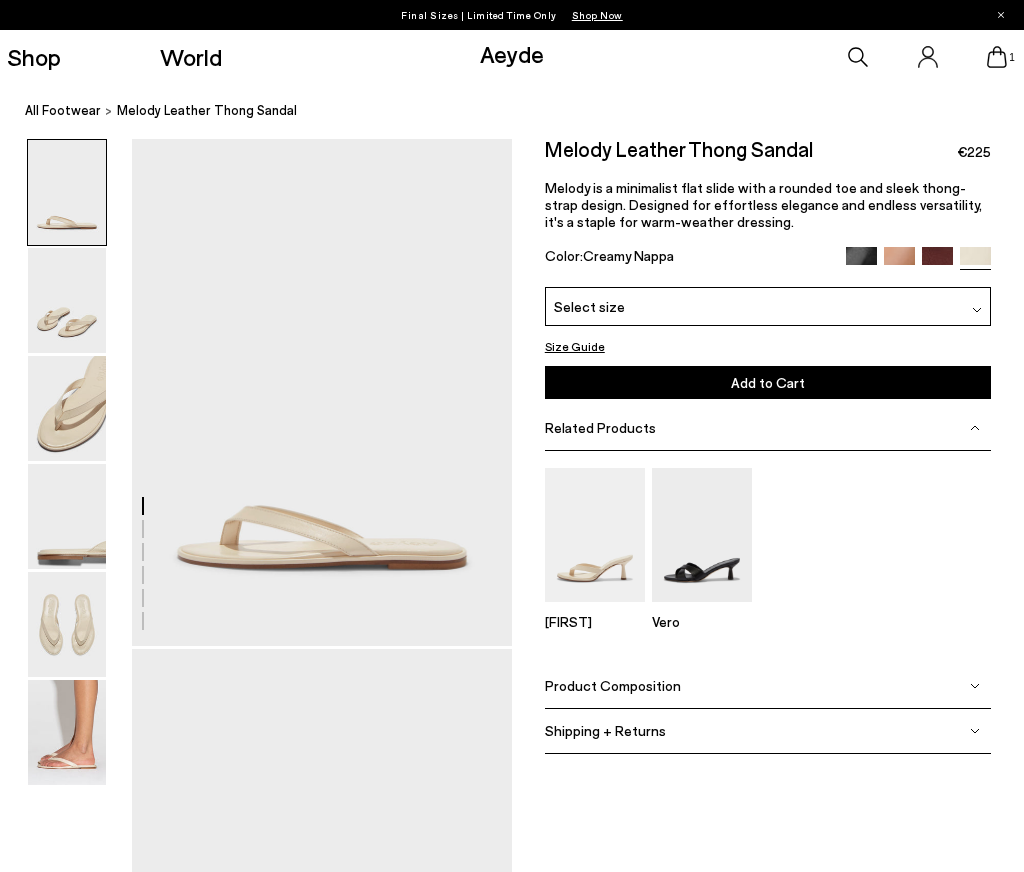 click at bounding box center (918, 258) 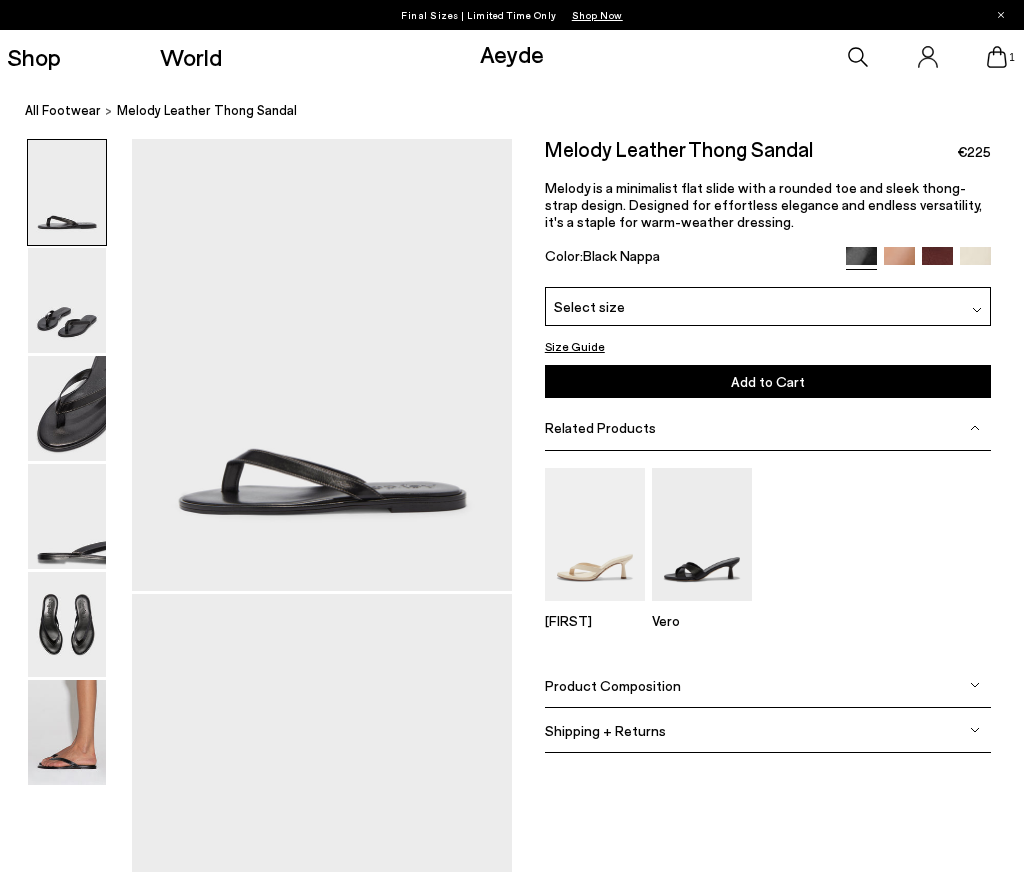 scroll, scrollTop: 0, scrollLeft: 0, axis: both 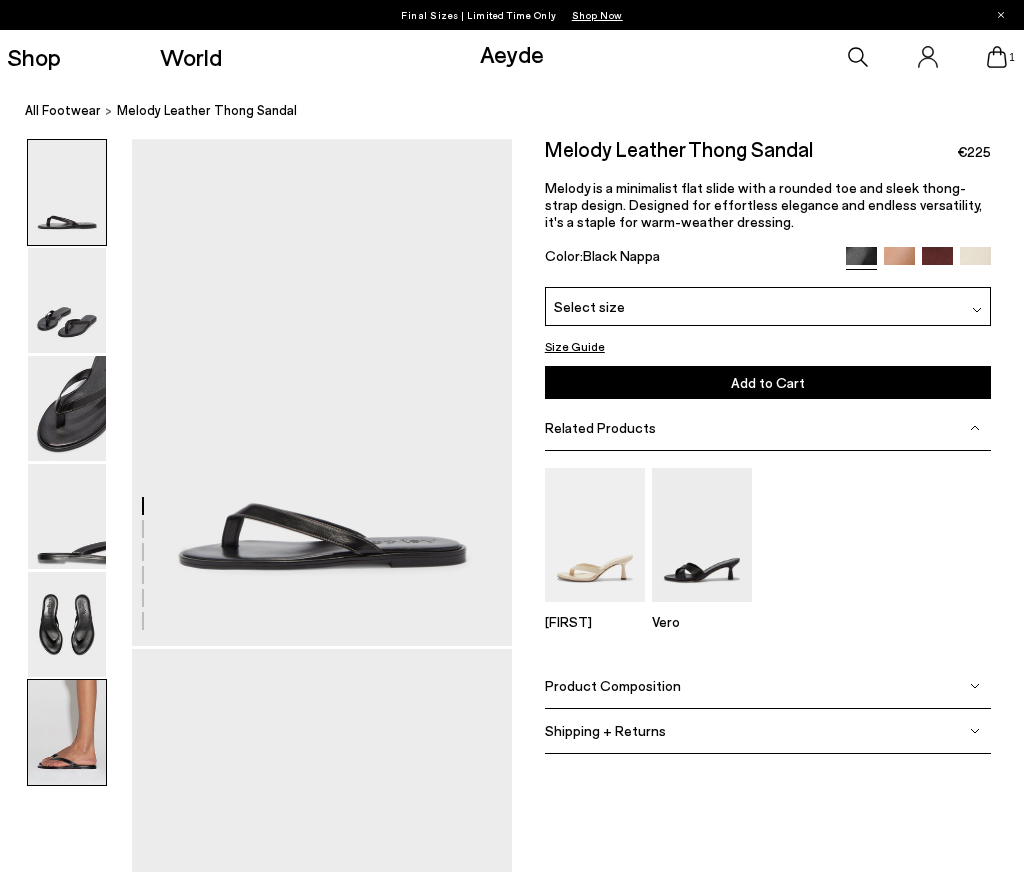 click at bounding box center (67, 732) 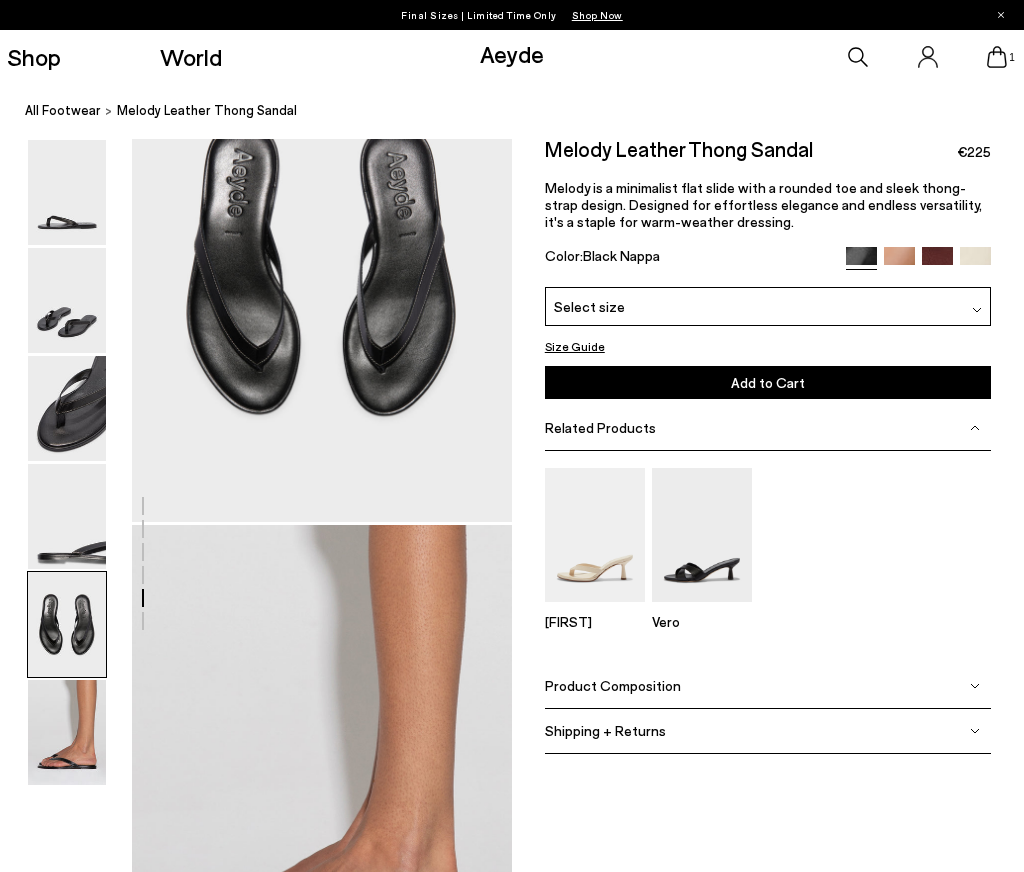 scroll, scrollTop: 2025, scrollLeft: 0, axis: vertical 